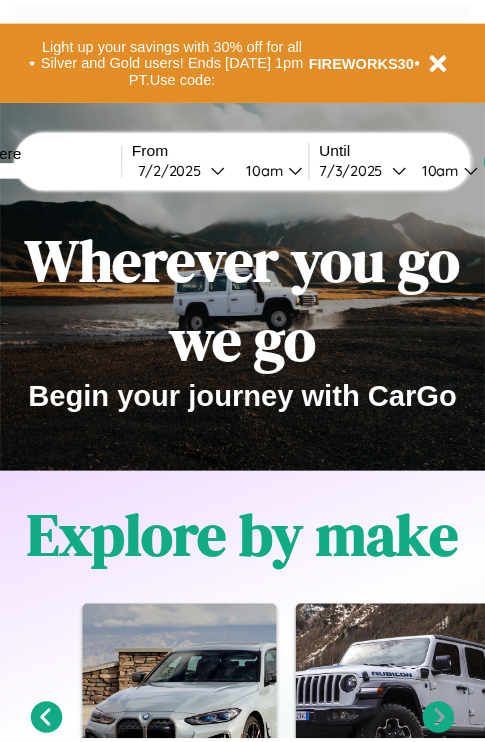 scroll, scrollTop: 0, scrollLeft: 0, axis: both 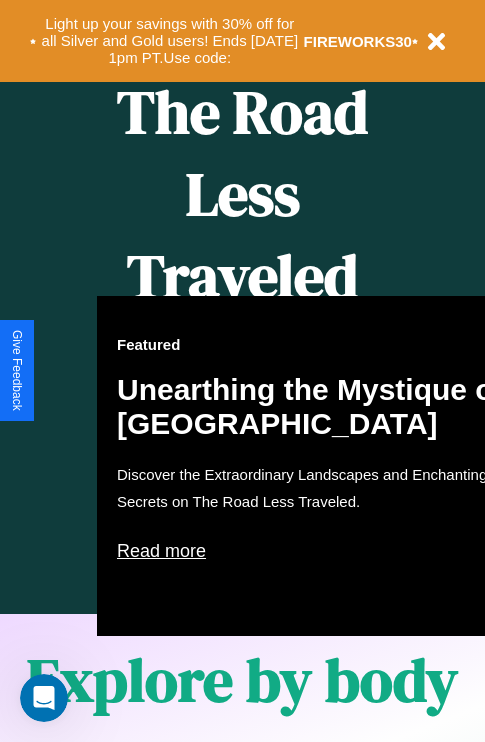 click on "Featured Unearthing the Mystique of [GEOGRAPHIC_DATA] Discover the Extraordinary Landscapes and Enchanting Secrets on The Road Less Traveled. Read more" at bounding box center (317, 466) 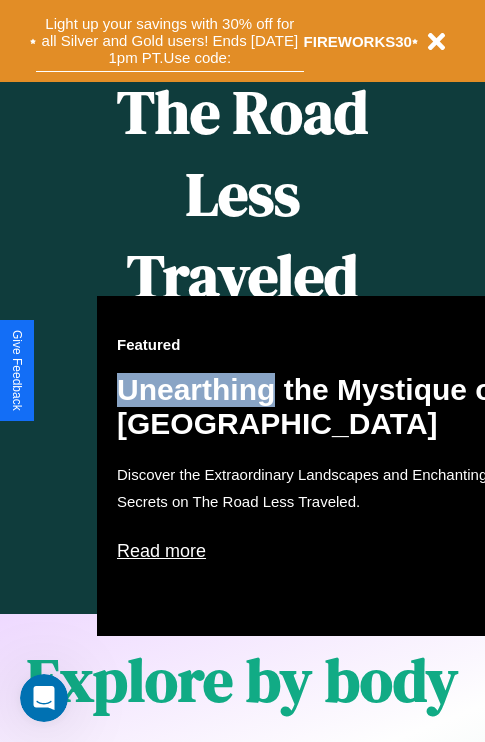 click on "Light up your savings with 30% off for all Silver and Gold users! Ends [DATE] 1pm PT.  Use code:" at bounding box center (170, 41) 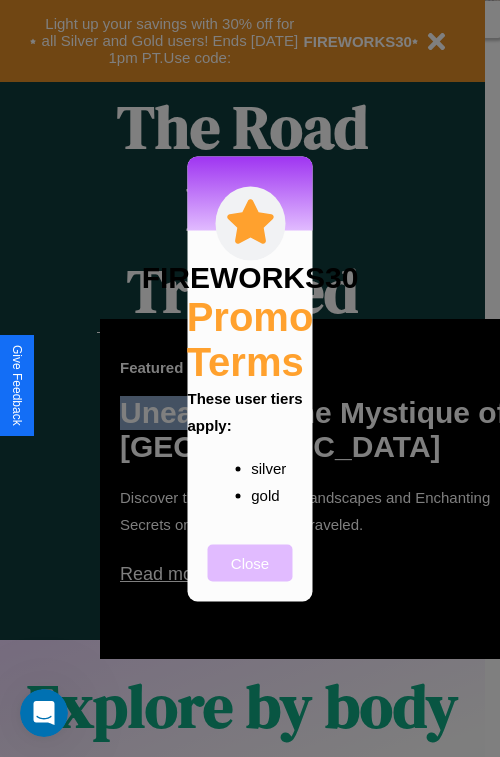 click on "Close" at bounding box center [250, 562] 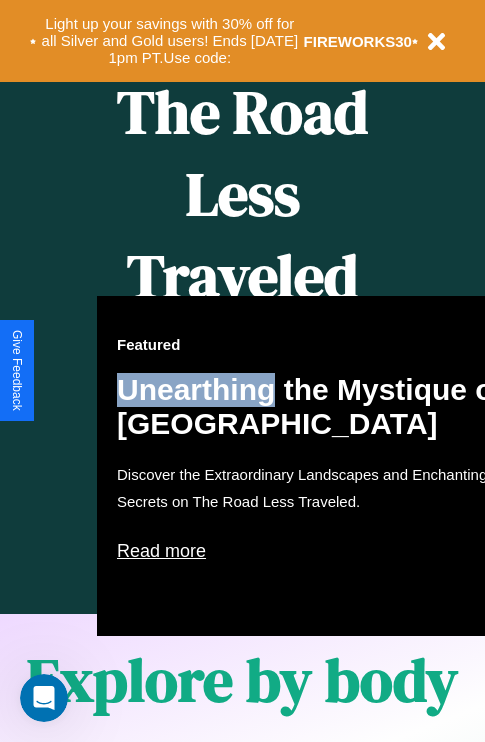 scroll, scrollTop: 0, scrollLeft: 0, axis: both 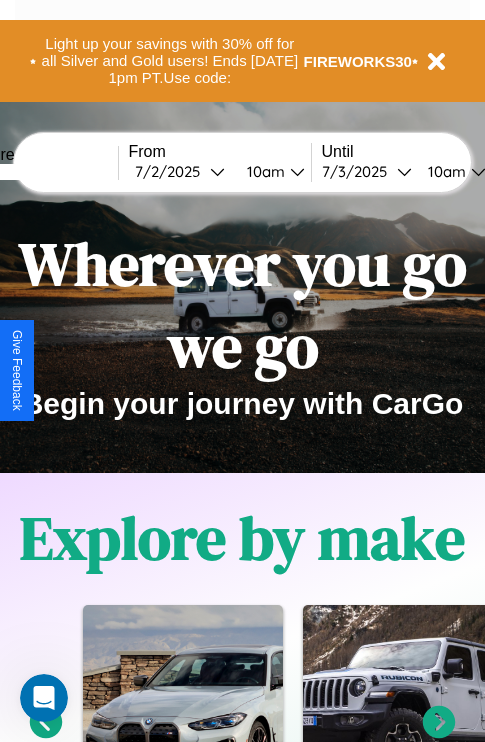 click at bounding box center (43, 172) 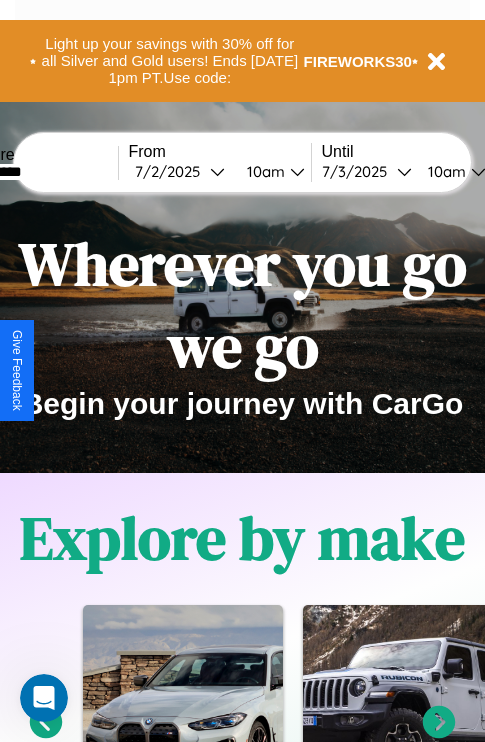 type on "*********" 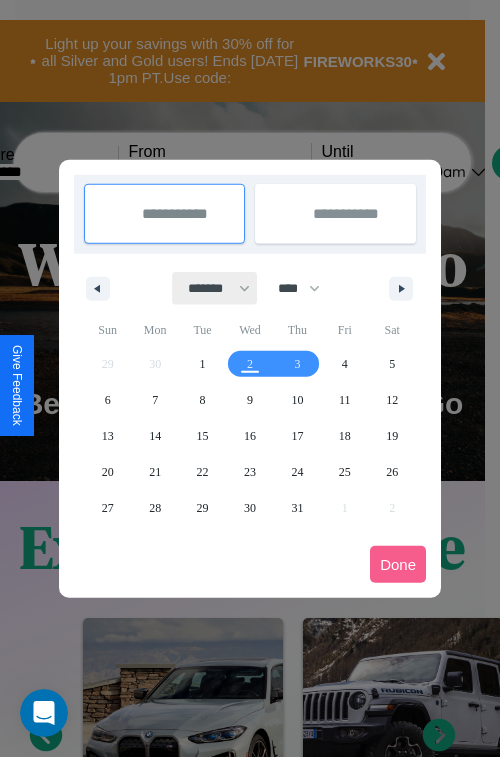 click on "******* ******** ***** ***** *** **** **** ****** ********* ******* ******** ********" at bounding box center (215, 288) 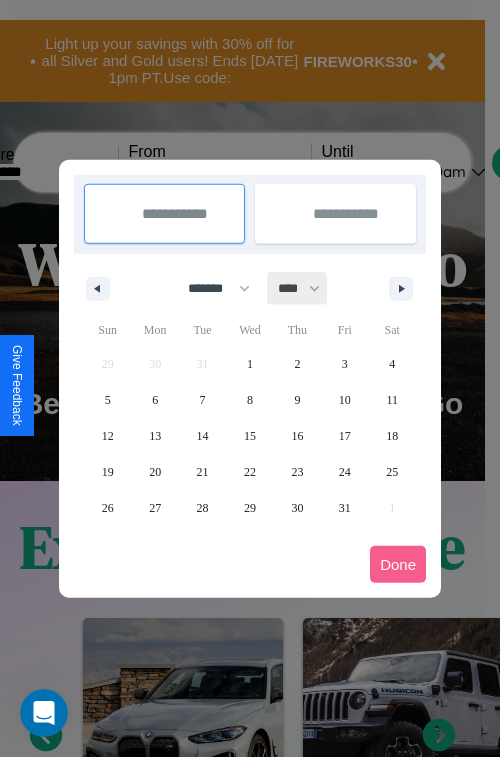 click on "**** **** **** **** **** **** **** **** **** **** **** **** **** **** **** **** **** **** **** **** **** **** **** **** **** **** **** **** **** **** **** **** **** **** **** **** **** **** **** **** **** **** **** **** **** **** **** **** **** **** **** **** **** **** **** **** **** **** **** **** **** **** **** **** **** **** **** **** **** **** **** **** **** **** **** **** **** **** **** **** **** **** **** **** **** **** **** **** **** **** **** **** **** **** **** **** **** **** **** **** **** **** **** **** **** **** **** **** **** **** **** **** **** **** **** **** **** **** **** **** ****" at bounding box center (298, 288) 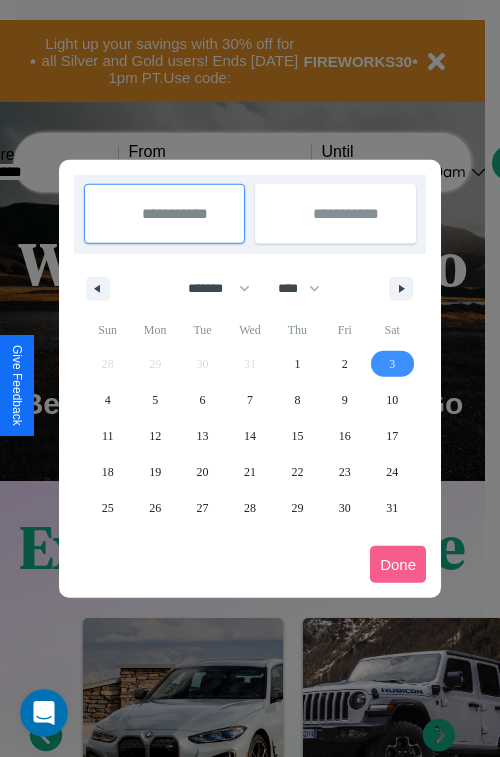 click on "3" at bounding box center (392, 364) 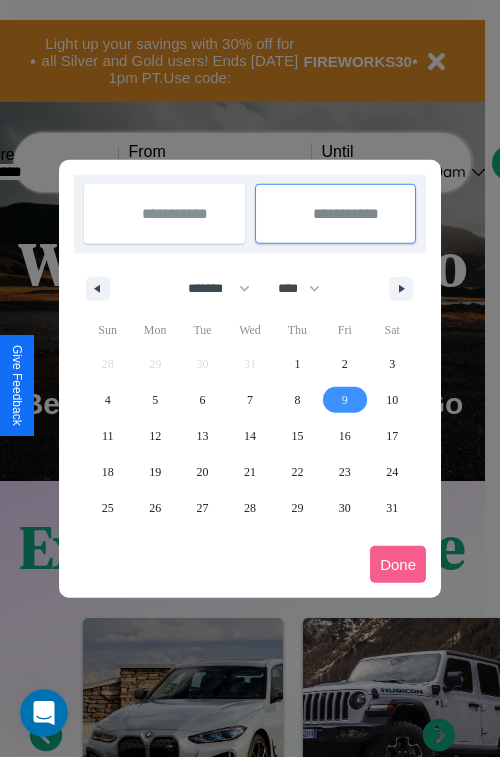 click on "9" at bounding box center [345, 400] 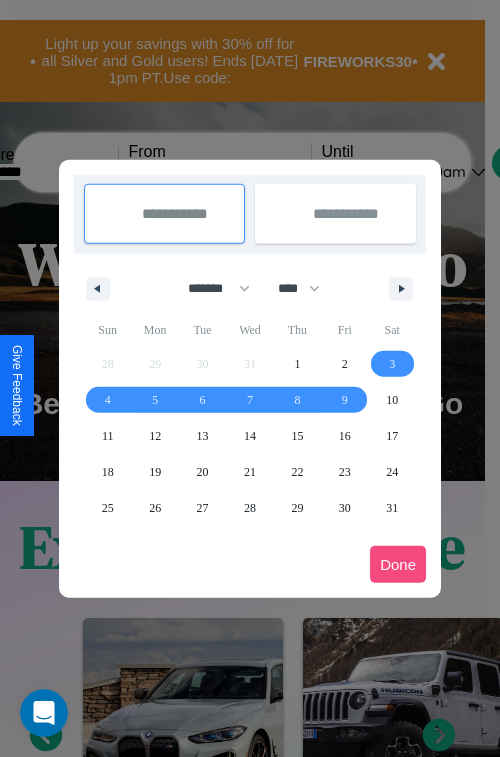 click on "Done" at bounding box center (398, 564) 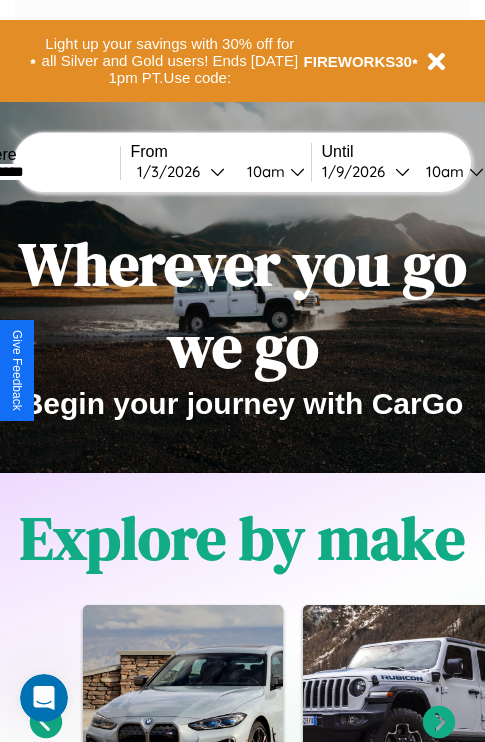scroll, scrollTop: 0, scrollLeft: 66, axis: horizontal 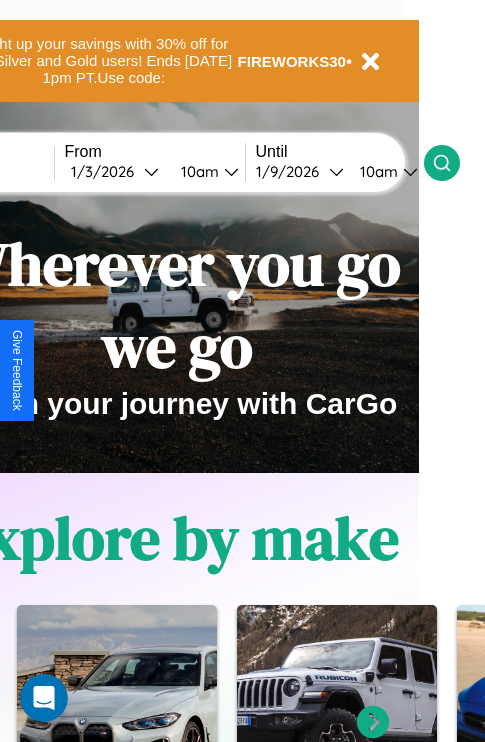 click 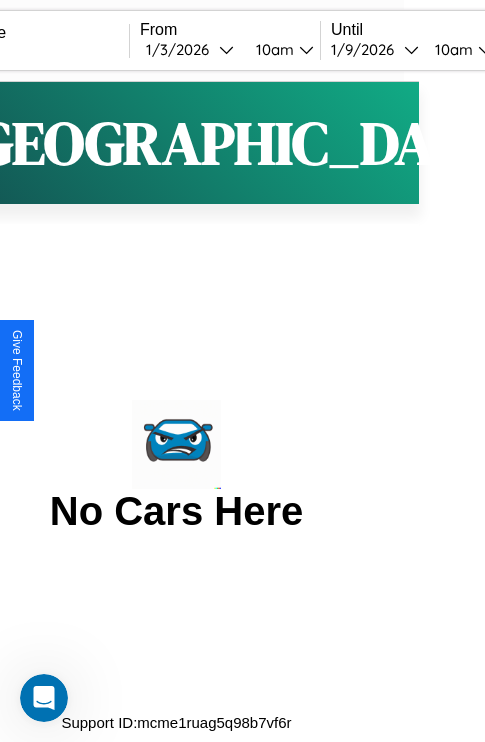 scroll, scrollTop: 0, scrollLeft: 0, axis: both 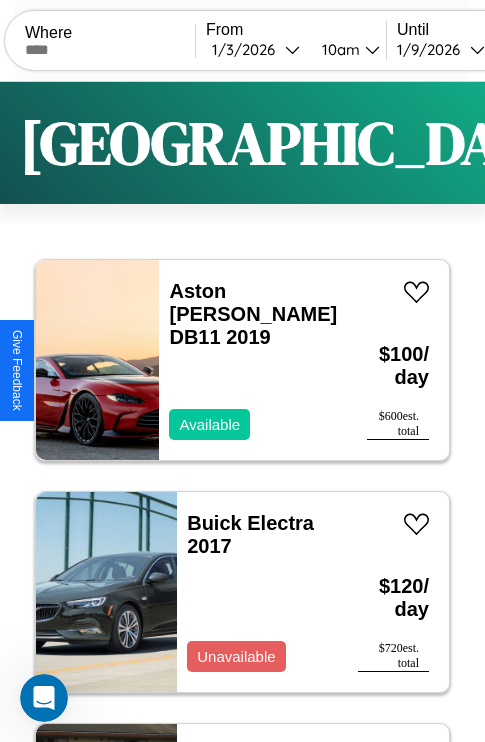click on "Filters" at bounding box center (640, 143) 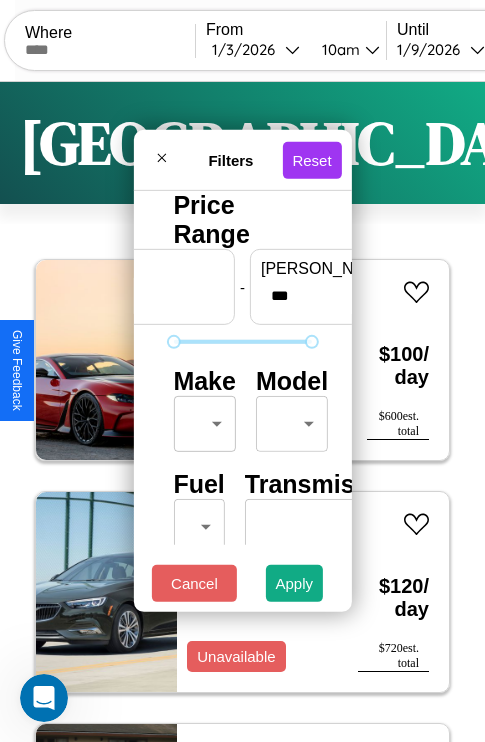 scroll, scrollTop: 59, scrollLeft: 0, axis: vertical 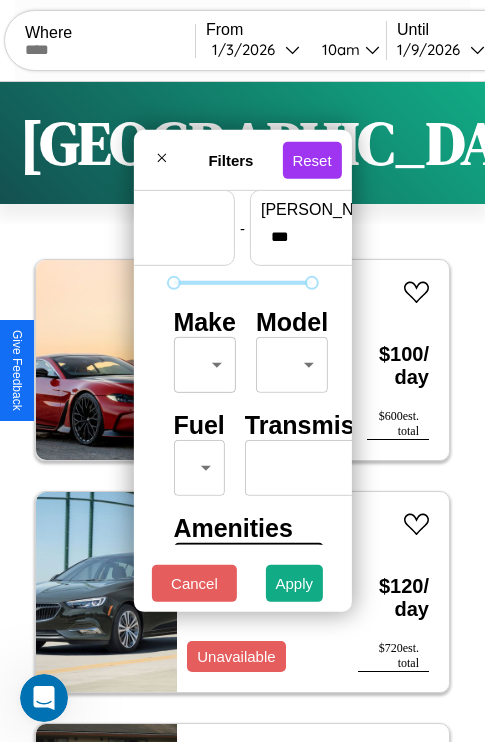 click on "CarGo Where From [DATE] 10am Until [DATE] 10am Become a Host Login Sign Up Amsterdam Filters 142  cars in this area These cars can be picked up in this city. Aston [PERSON_NAME]   DB11   2019 Available $ 100  / day $ 600  est. total Buick   Electra   2017 Unavailable $ 120  / day $ 720  est. total Ferrari   456 MGT   2024 Available $ 50  / day $ 300  est. total Land Rover   Range Rover Sport   2024 Unavailable $ 60  / day $ 360  est. total Buick   Coachbuilder   2021 Available $ 120  / day $ 720  est. total Mazda   929   2014 Unavailable $ 130  / day $ 780  est. total Jeep   Wagoneer   2024 Available $ 170  / day $ 1020  est. total Kia   Stinger   2016 Available $ 50  / day $ 300  est. total Land Rover   LR4   2017 Unavailable $ 130  / day $ 780  est. total Buick   [PERSON_NAME]   2022 Available $ 180  / day $ 1080  est. total Volvo   B8L   2021 Available $ 200  / day $ 1200  est. total BMW   K 1100 RS   2019 Available $ 140  / day $ 840  est. total Bentley   Continental   2020 Available $ 180  / day $ 1080" at bounding box center (242, 412) 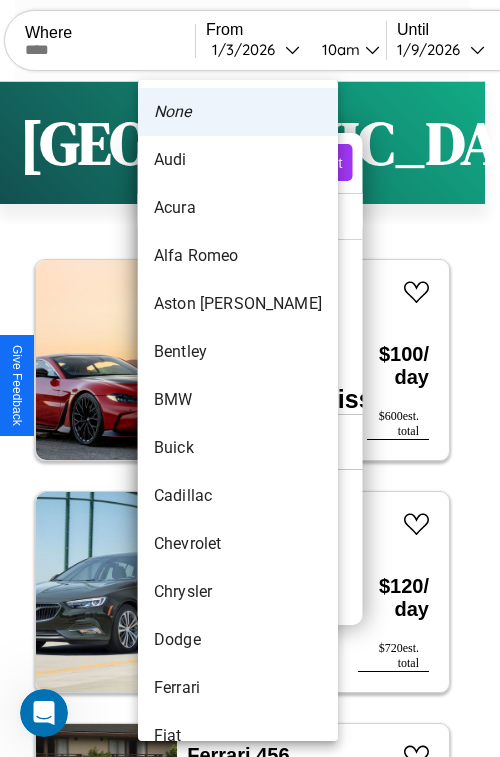 click on "Aston [PERSON_NAME]" at bounding box center (238, 304) 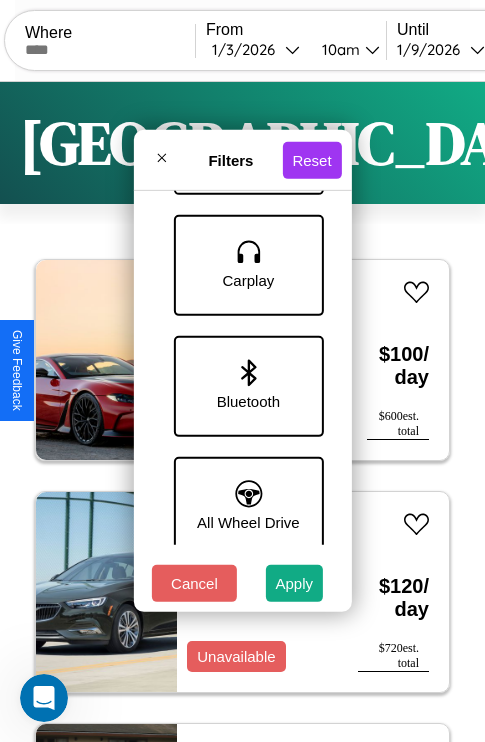 scroll, scrollTop: 1374, scrollLeft: 0, axis: vertical 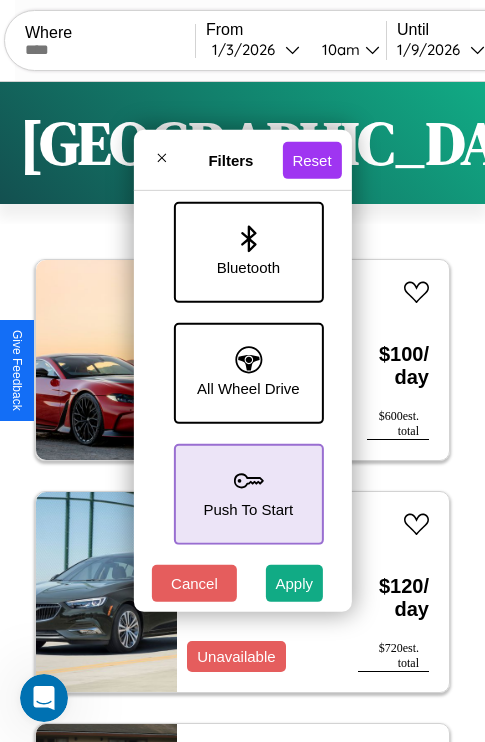 click 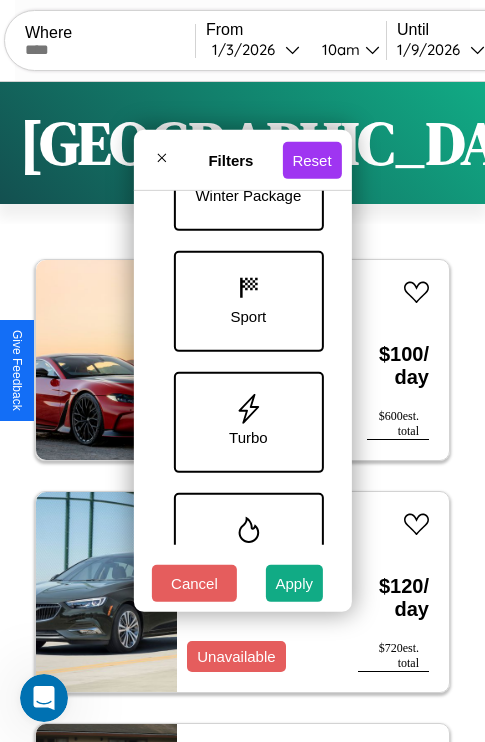 scroll, scrollTop: 772, scrollLeft: 0, axis: vertical 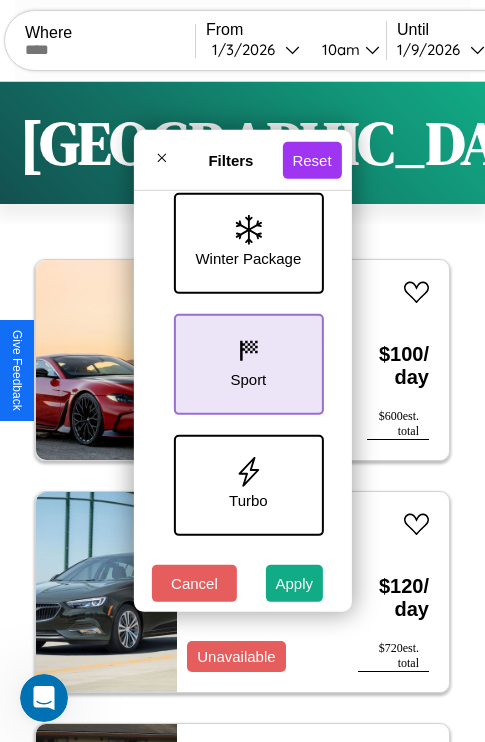 click 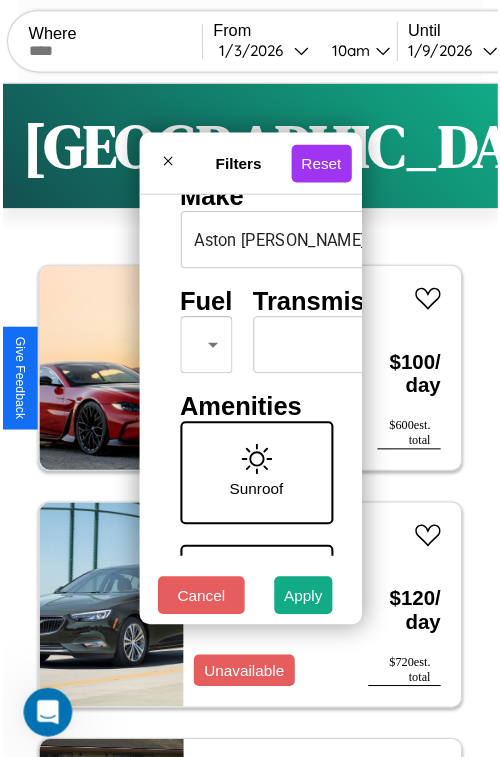 scroll, scrollTop: 162, scrollLeft: 0, axis: vertical 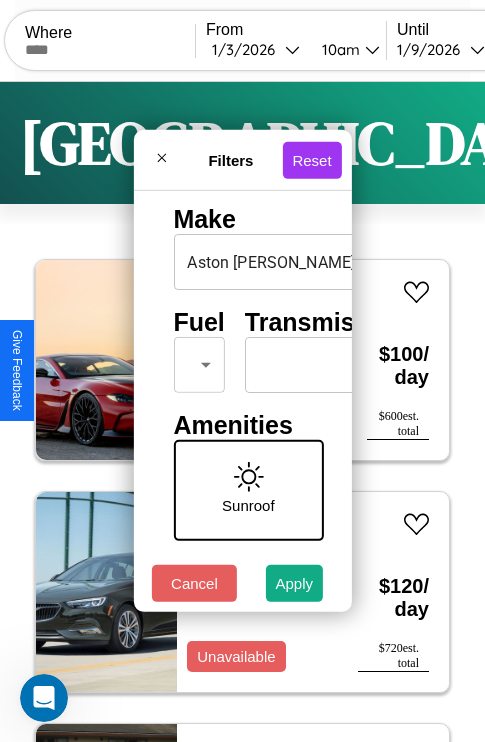 click on "CarGo Where From [DATE] 10am Until [DATE] 10am Become a Host Login Sign Up Amsterdam Filters 142  cars in this area These cars can be picked up in this city. Aston [PERSON_NAME]   DB11   2019 Available $ 100  / day $ 600  est. total Buick   Electra   2017 Unavailable $ 120  / day $ 720  est. total Ferrari   456 MGT   2024 Available $ 50  / day $ 300  est. total Land Rover   Range Rover Sport   2024 Unavailable $ 60  / day $ 360  est. total Buick   Coachbuilder   2021 Available $ 120  / day $ 720  est. total Mazda   929   2014 Unavailable $ 130  / day $ 780  est. total Jeep   Wagoneer   2024 Available $ 170  / day $ 1020  est. total Kia   Stinger   2016 Available $ 50  / day $ 300  est. total Land Rover   LR4   2017 Unavailable $ 130  / day $ 780  est. total Buick   [PERSON_NAME]   2022 Available $ 180  / day $ 1080  est. total Volvo   B8L   2021 Available $ 200  / day $ 1200  est. total BMW   K 1100 RS   2019 Available $ 140  / day $ 840  est. total Bentley   Continental   2020 Available $ 180  / day $ 1080" at bounding box center [242, 412] 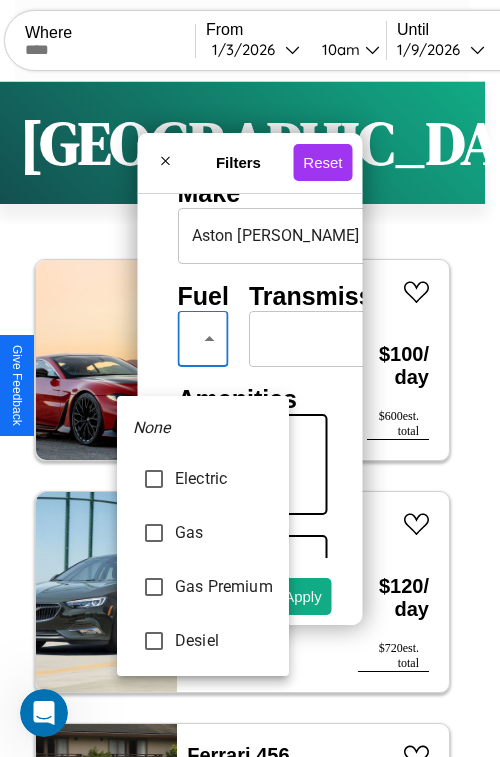 type on "********" 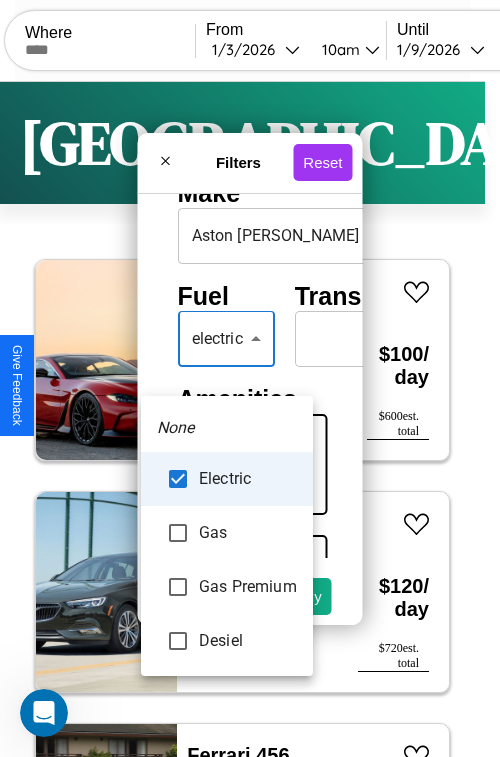 click at bounding box center (250, 378) 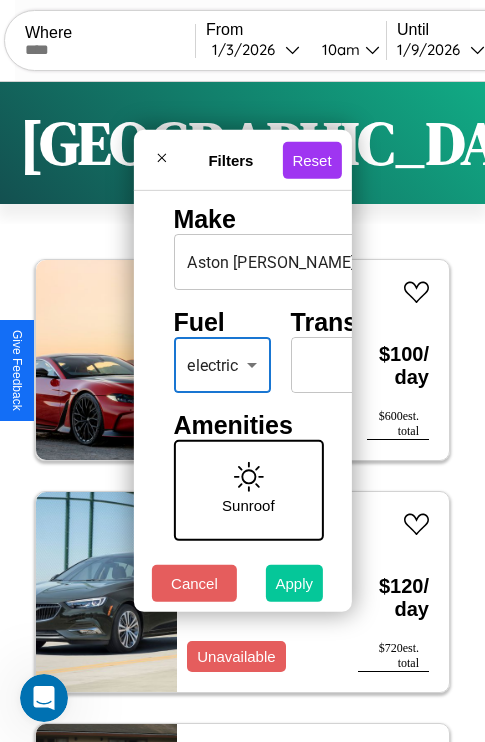 click on "Apply" at bounding box center (295, 583) 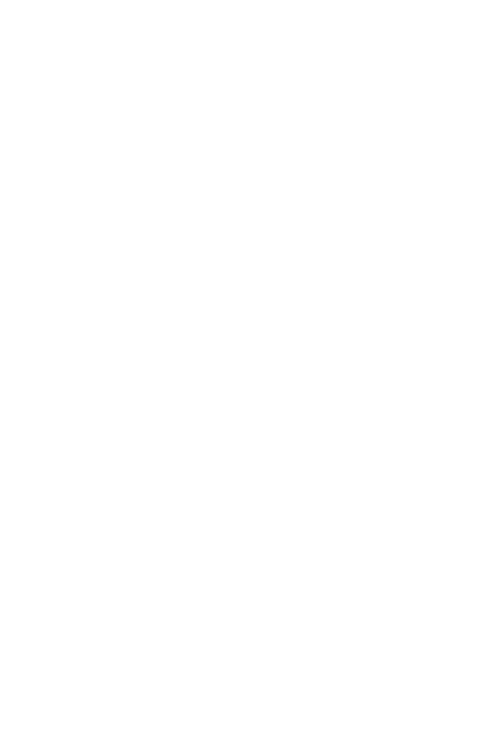 scroll, scrollTop: 0, scrollLeft: 0, axis: both 